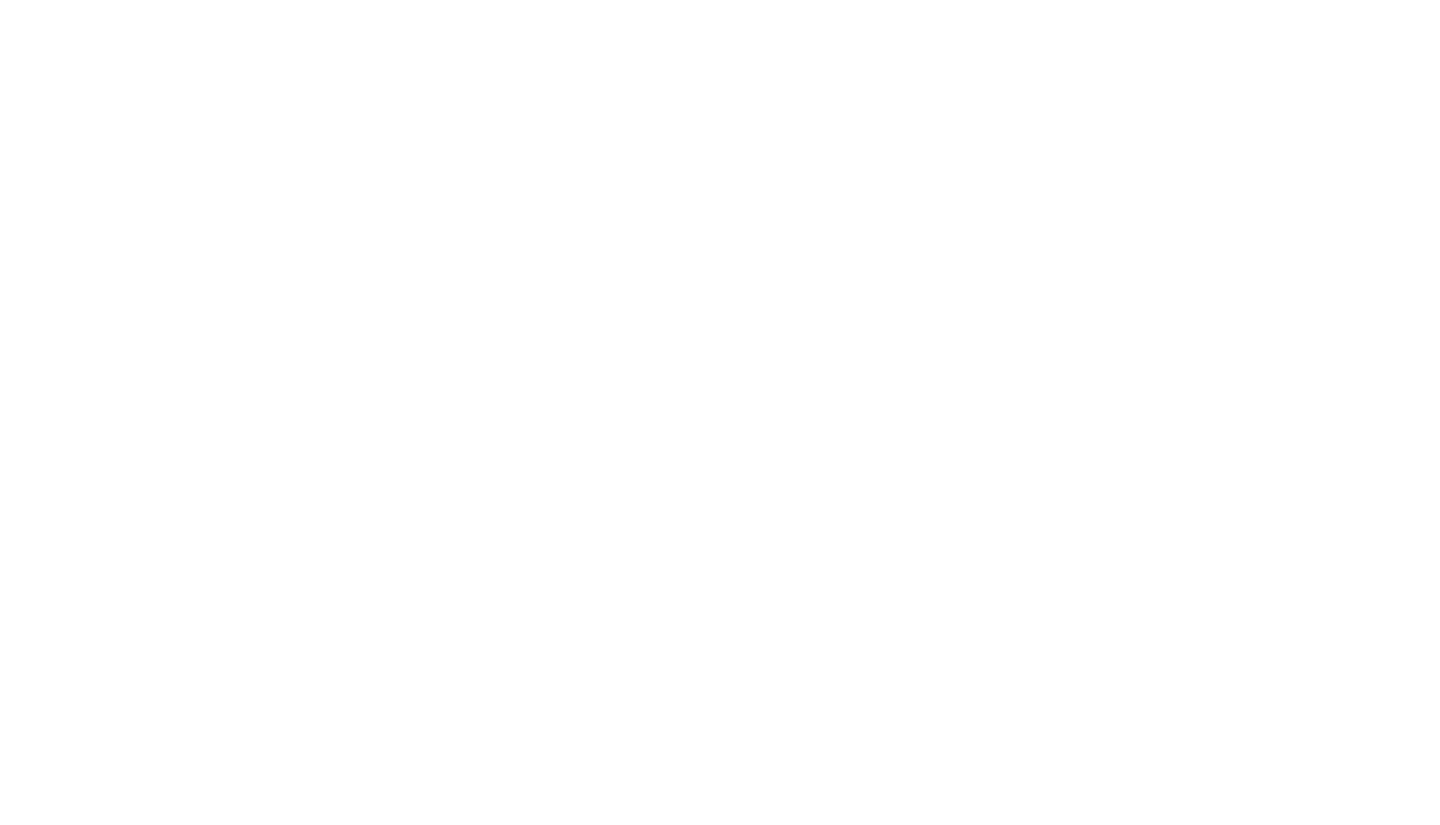scroll, scrollTop: 0, scrollLeft: 0, axis: both 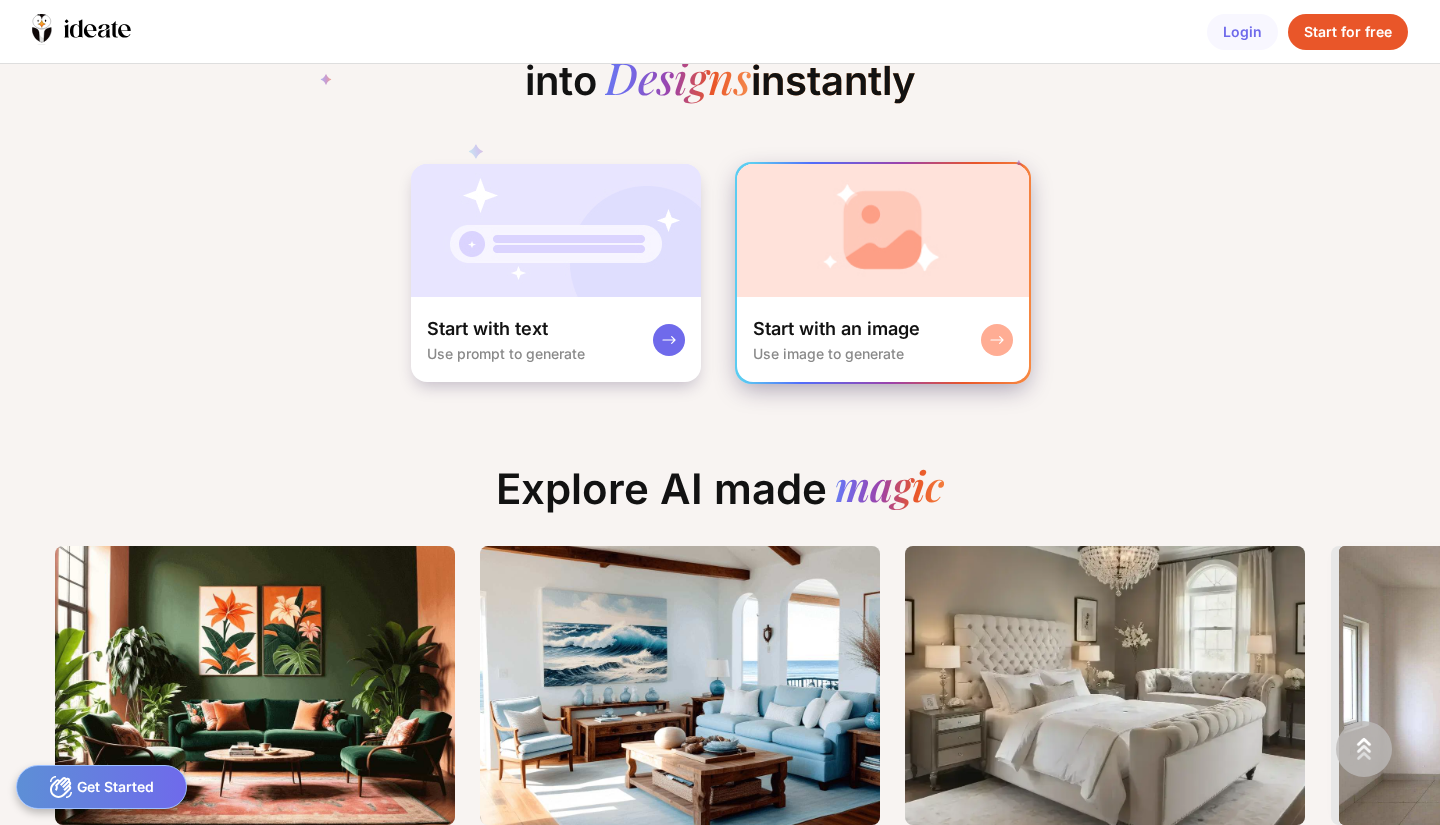 click on "Start with an image" at bounding box center [836, 329] 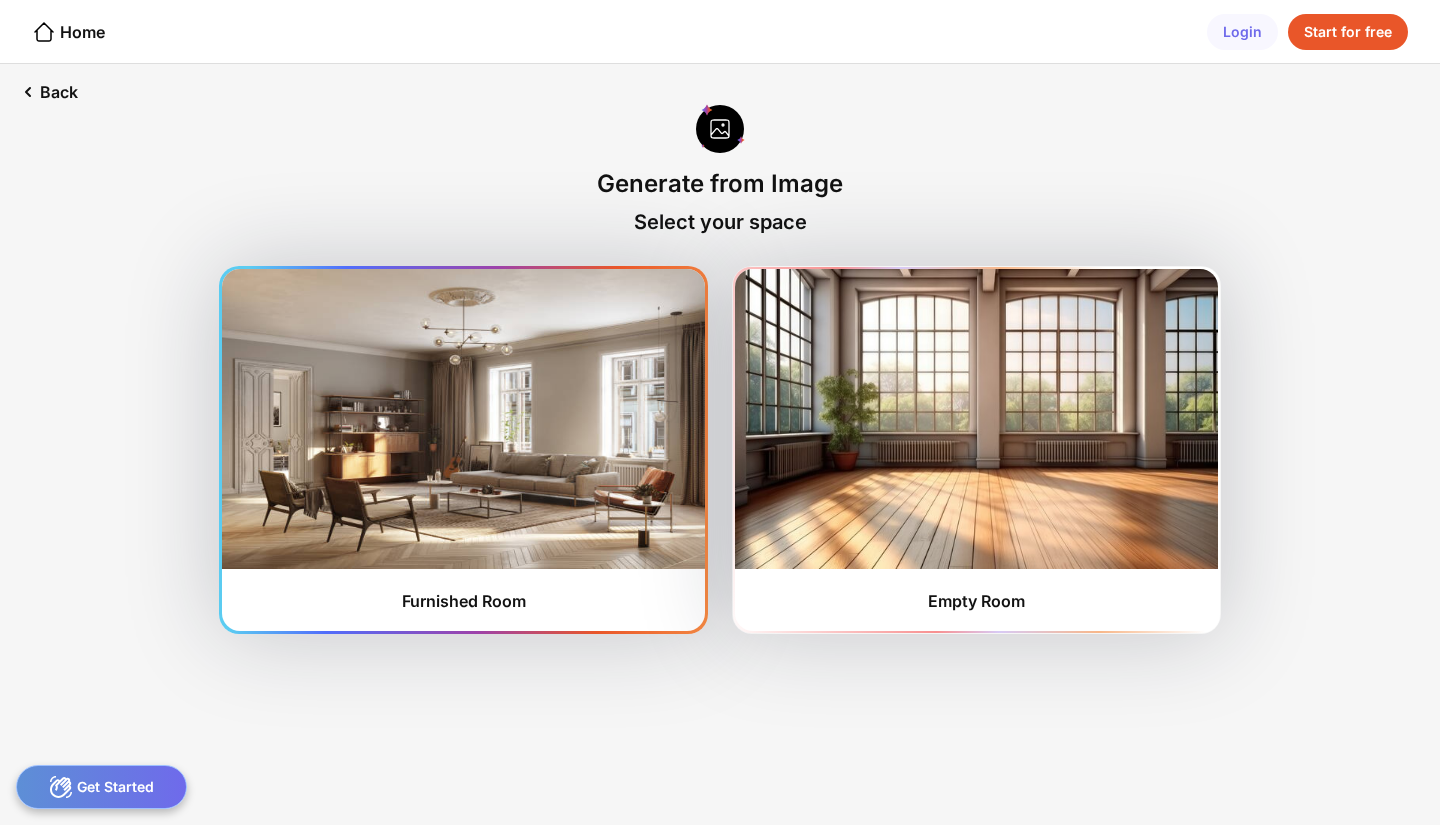 click at bounding box center [463, 419] 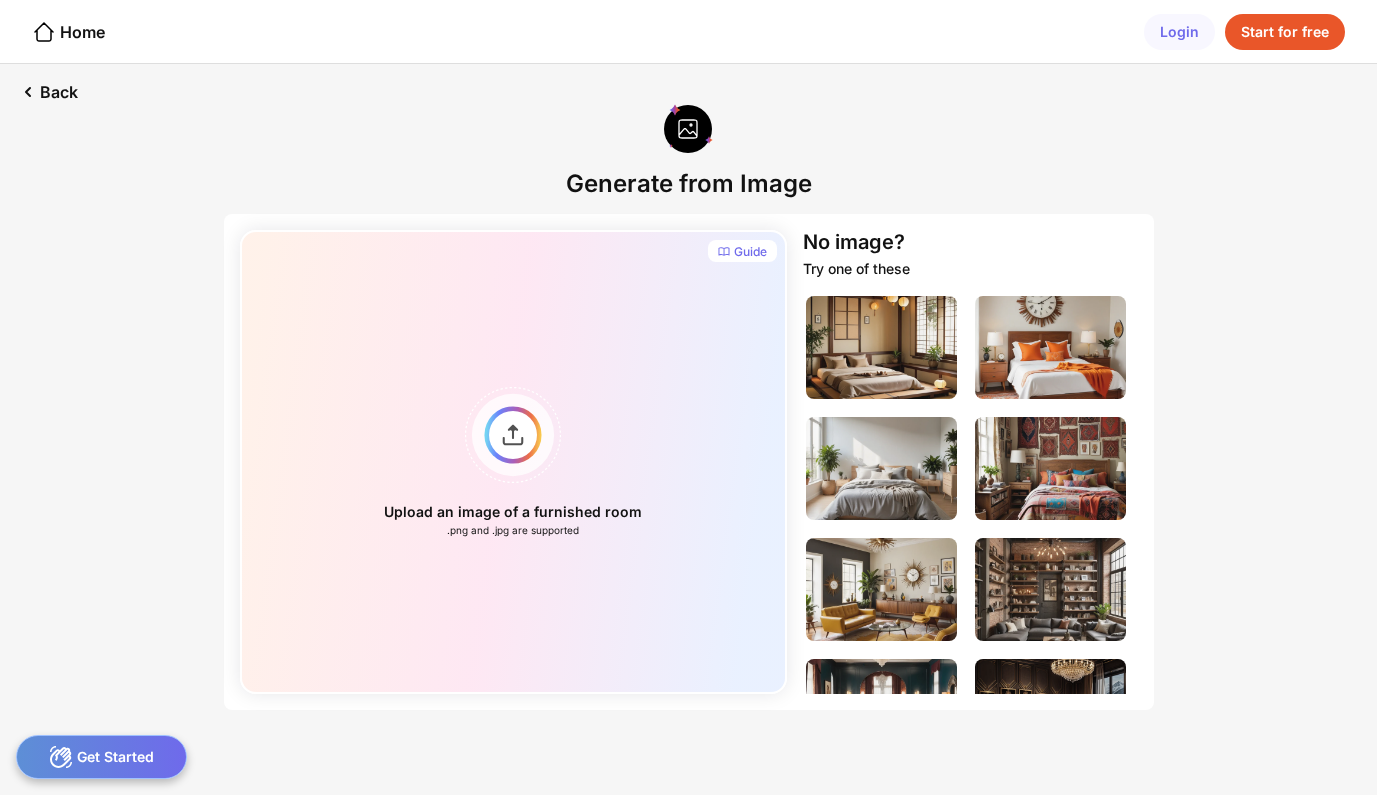 click on "Back Generate from Image Guide Upload an image of a furnished room .png and .jpg are supported No image? Try one of these" at bounding box center [688, 429] 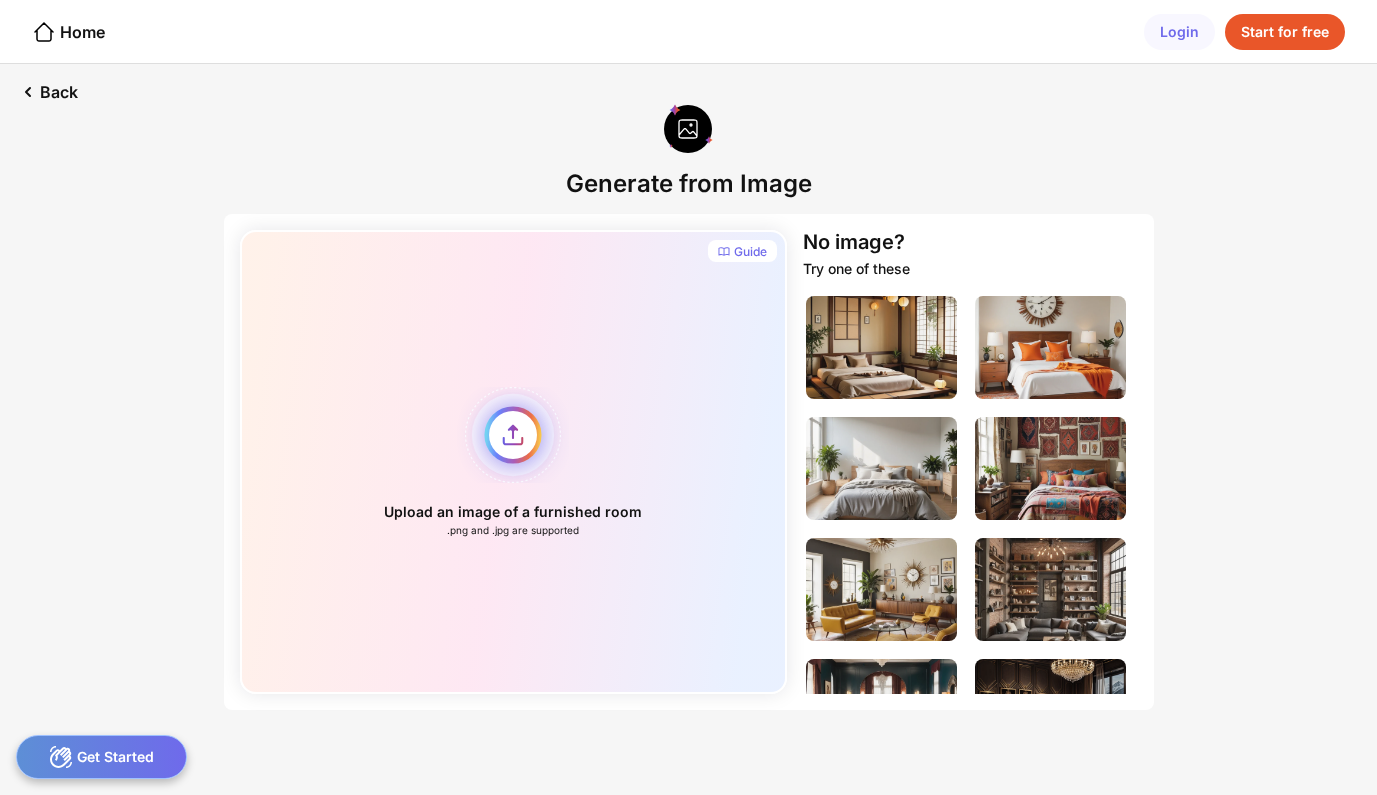 click on "Upload an image of a furnished room .png and .jpg are supported" at bounding box center [514, 462] 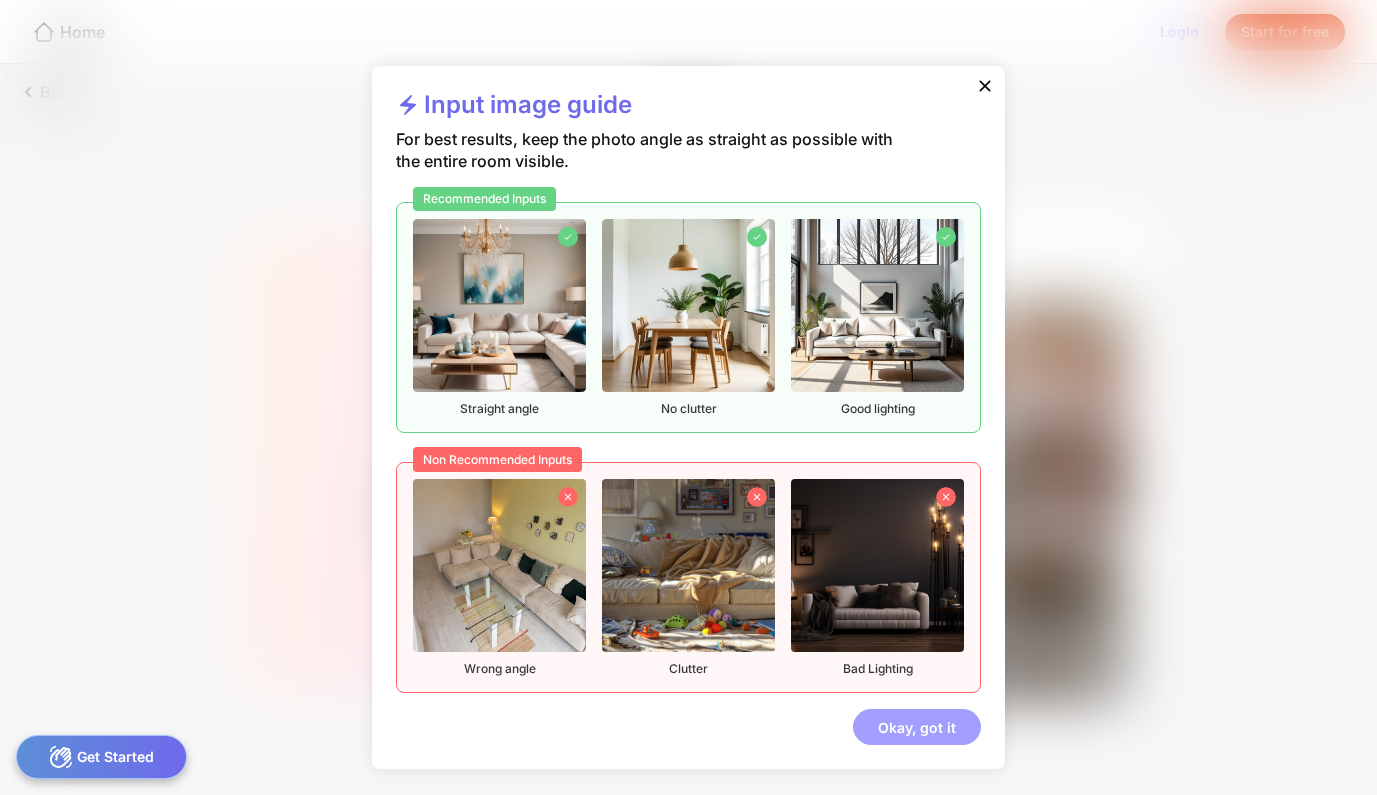 click on "Okay, got it" at bounding box center (917, 727) 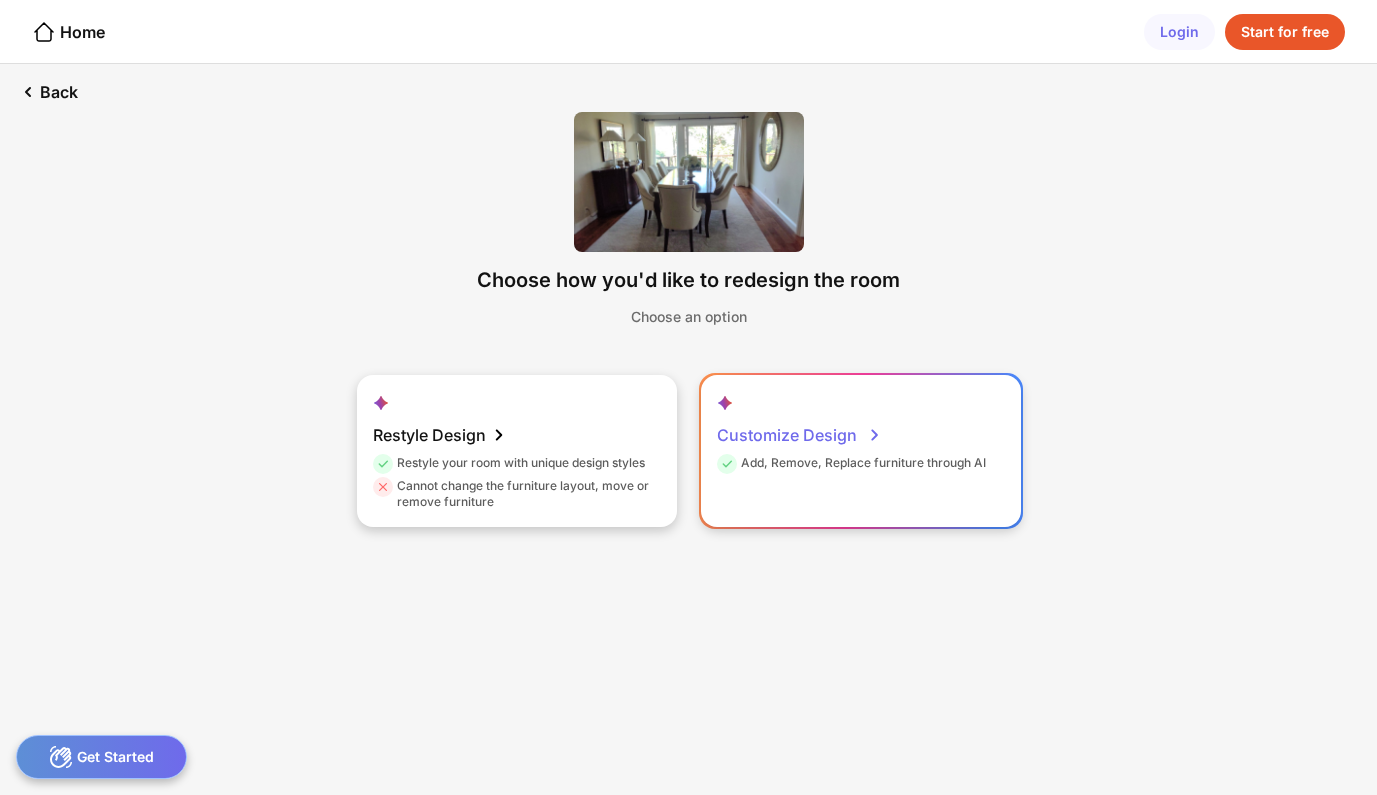 click on "Customize Design" at bounding box center [800, 435] 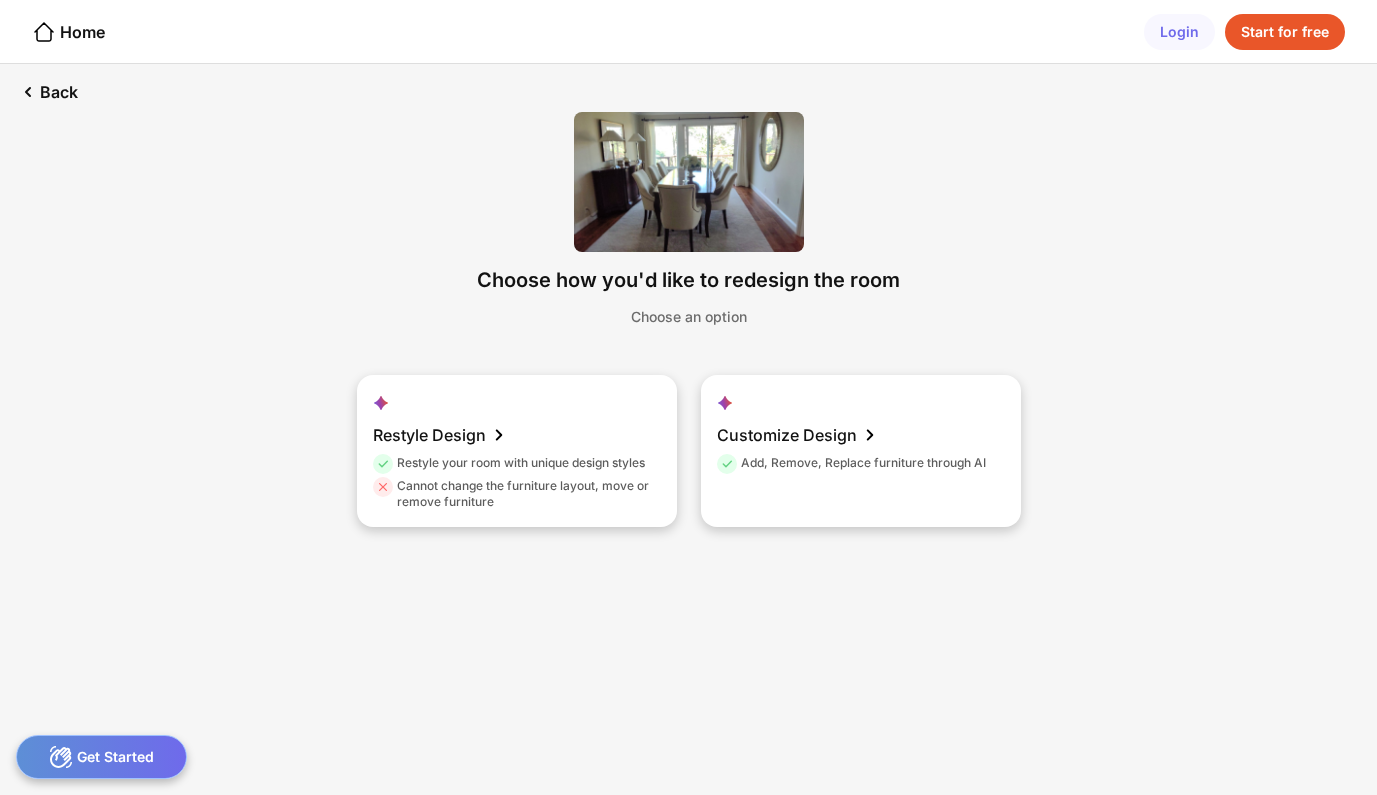 scroll, scrollTop: 0, scrollLeft: 0, axis: both 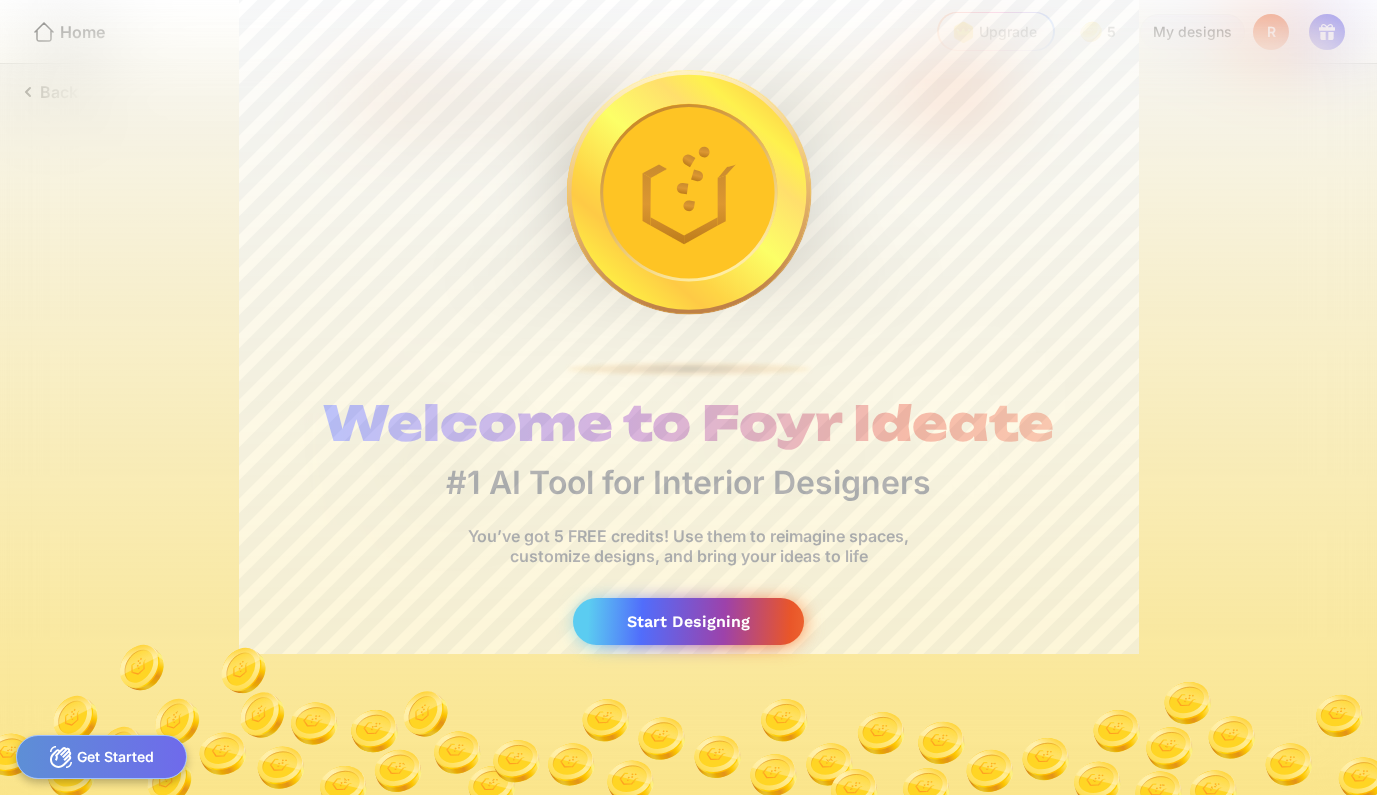 click on "Start Designing" at bounding box center [688, 621] 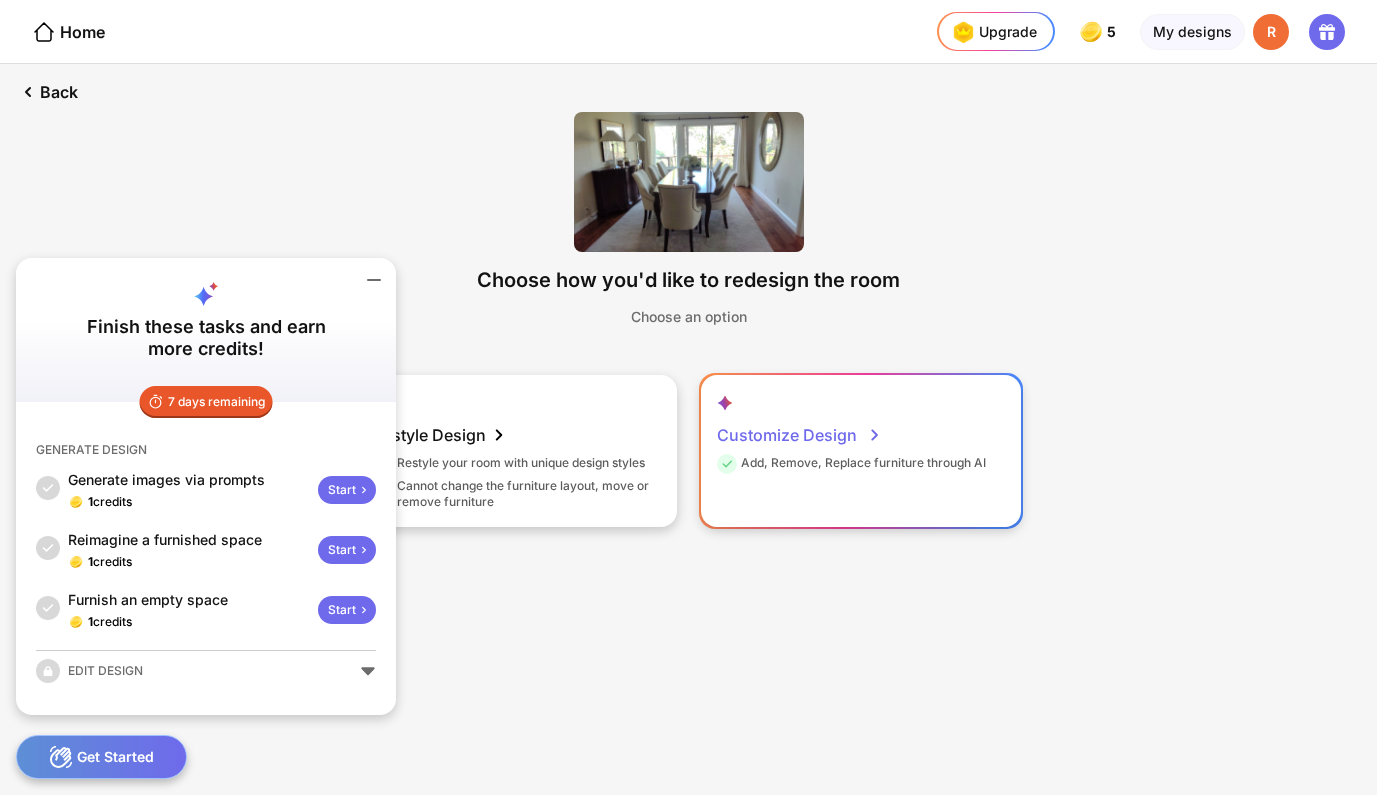 click on "Customize Design" at bounding box center (800, 435) 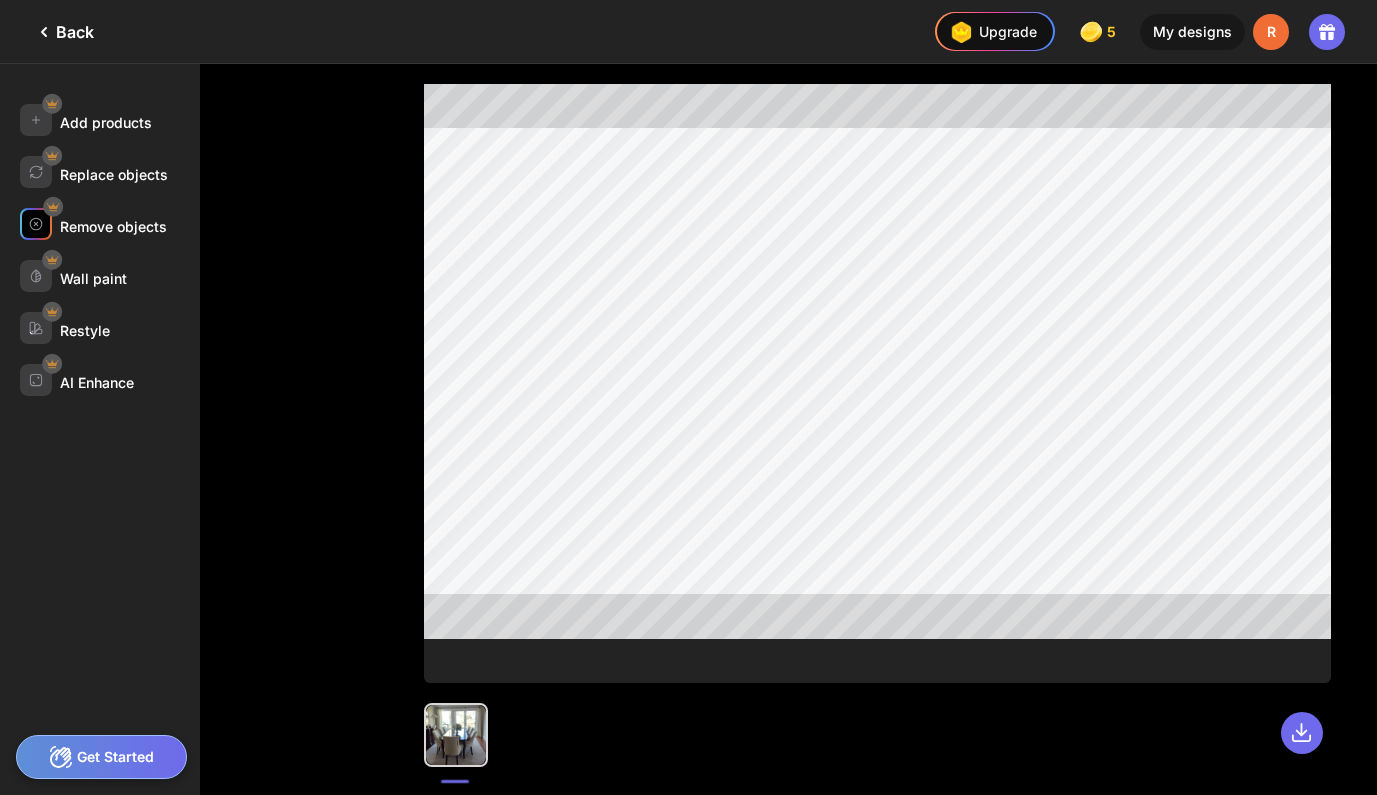 click on "Remove objects" at bounding box center (113, 226) 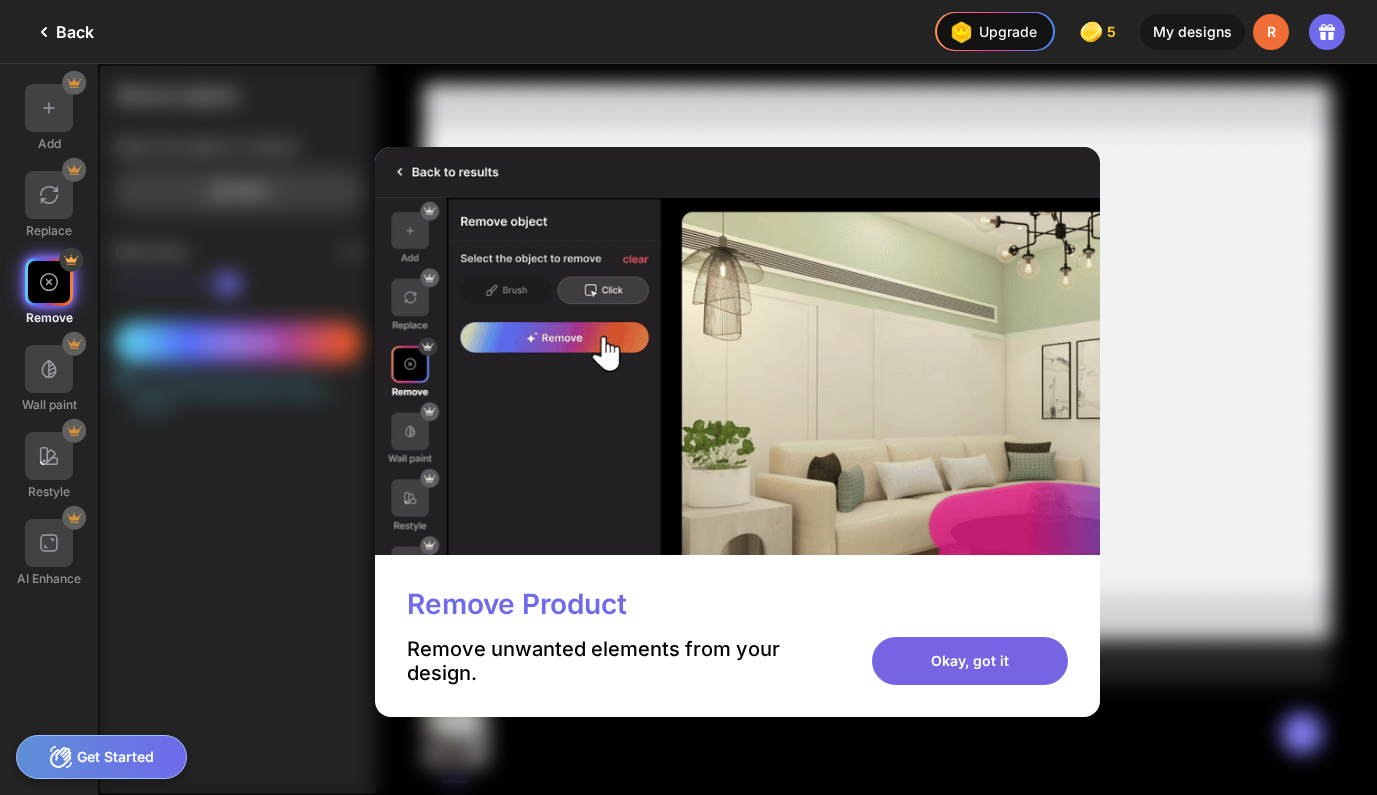 click on "Okay, got it" at bounding box center [970, 661] 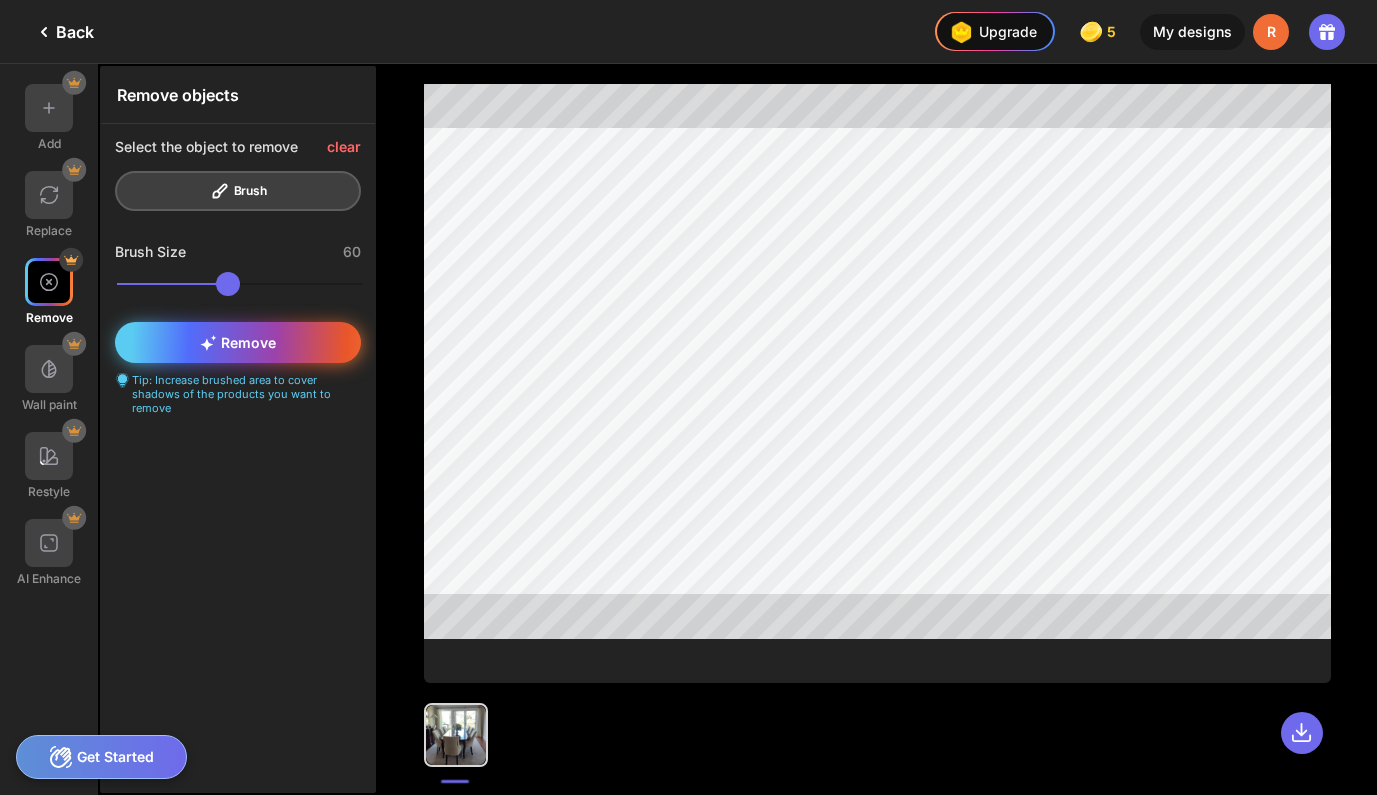 click on "Remove" at bounding box center [238, 342] 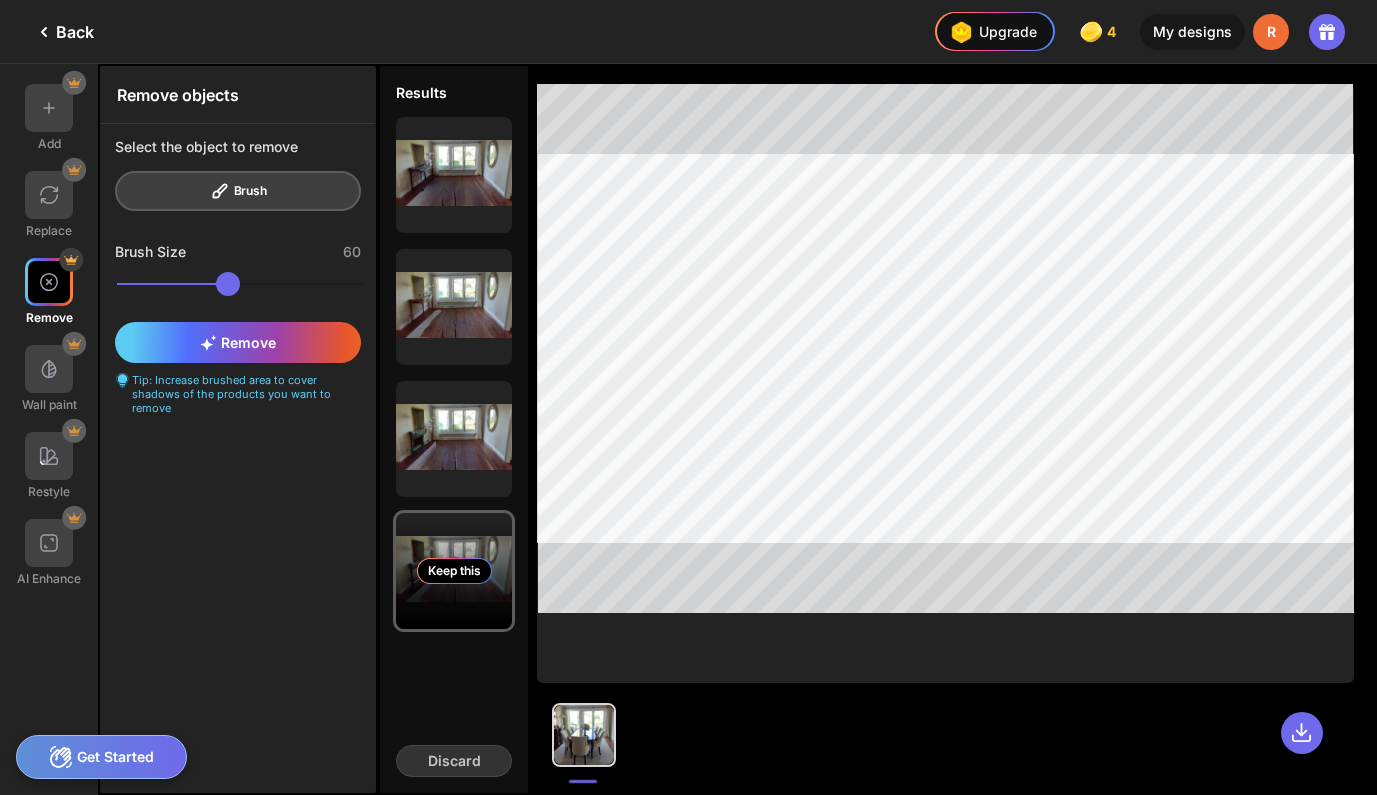 click on "Keep this" at bounding box center (454, 571) 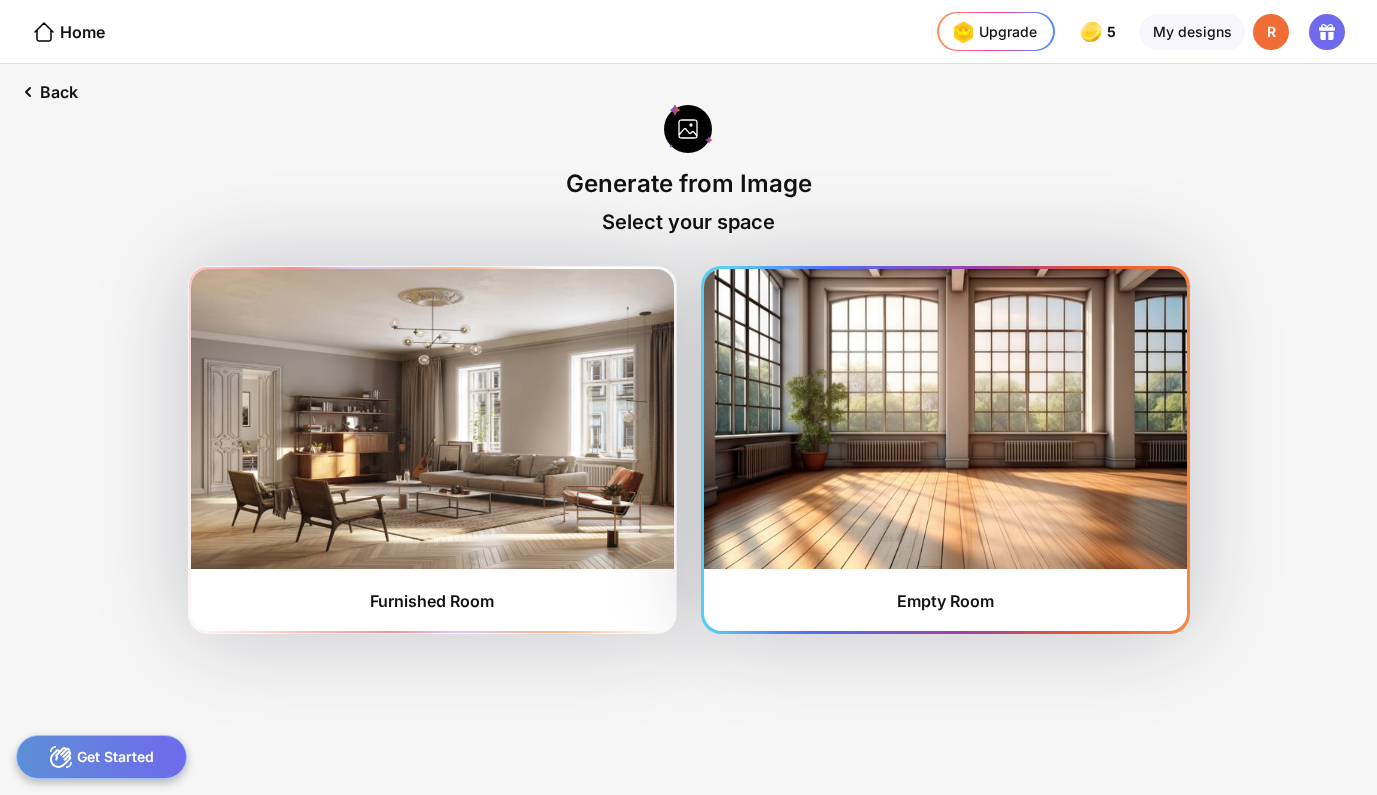 click at bounding box center [945, 419] 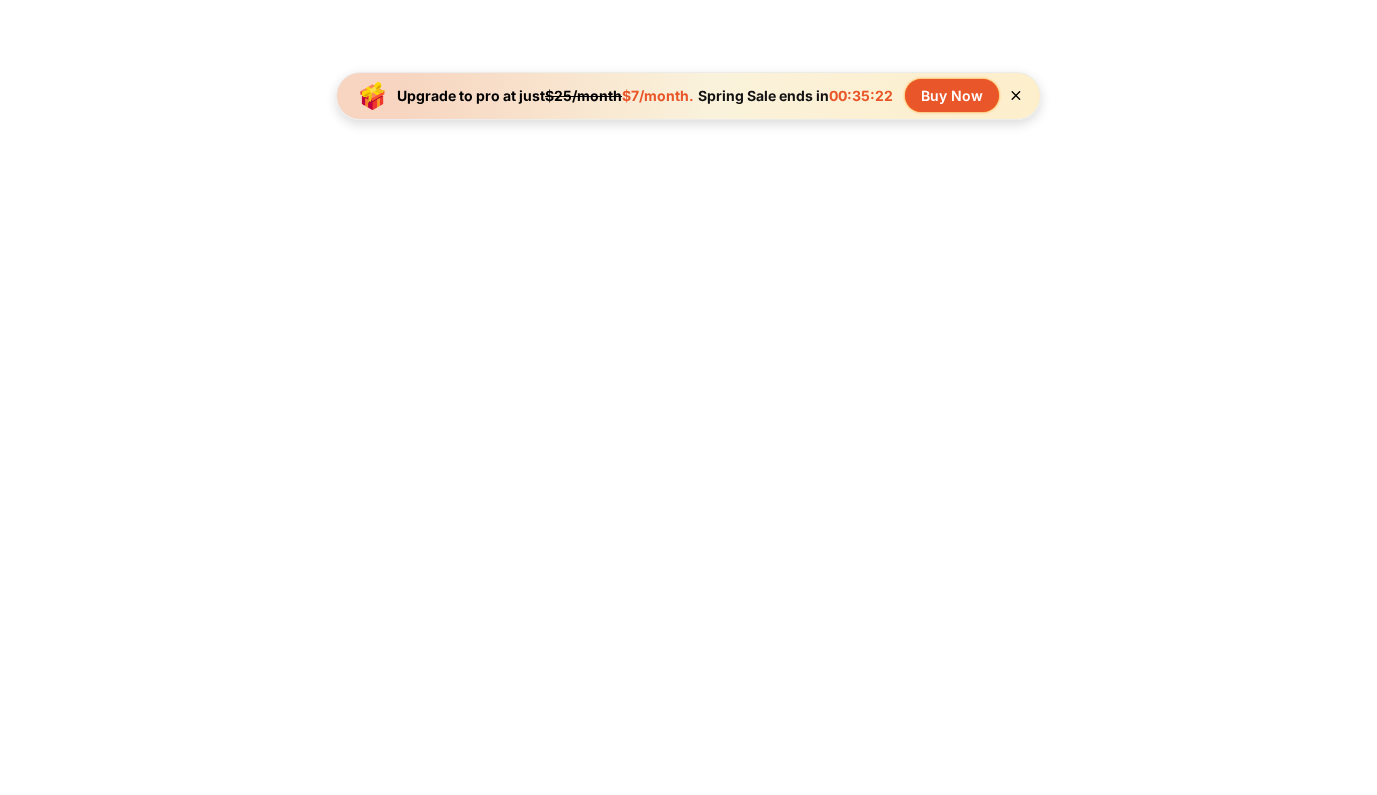 scroll, scrollTop: 0, scrollLeft: 0, axis: both 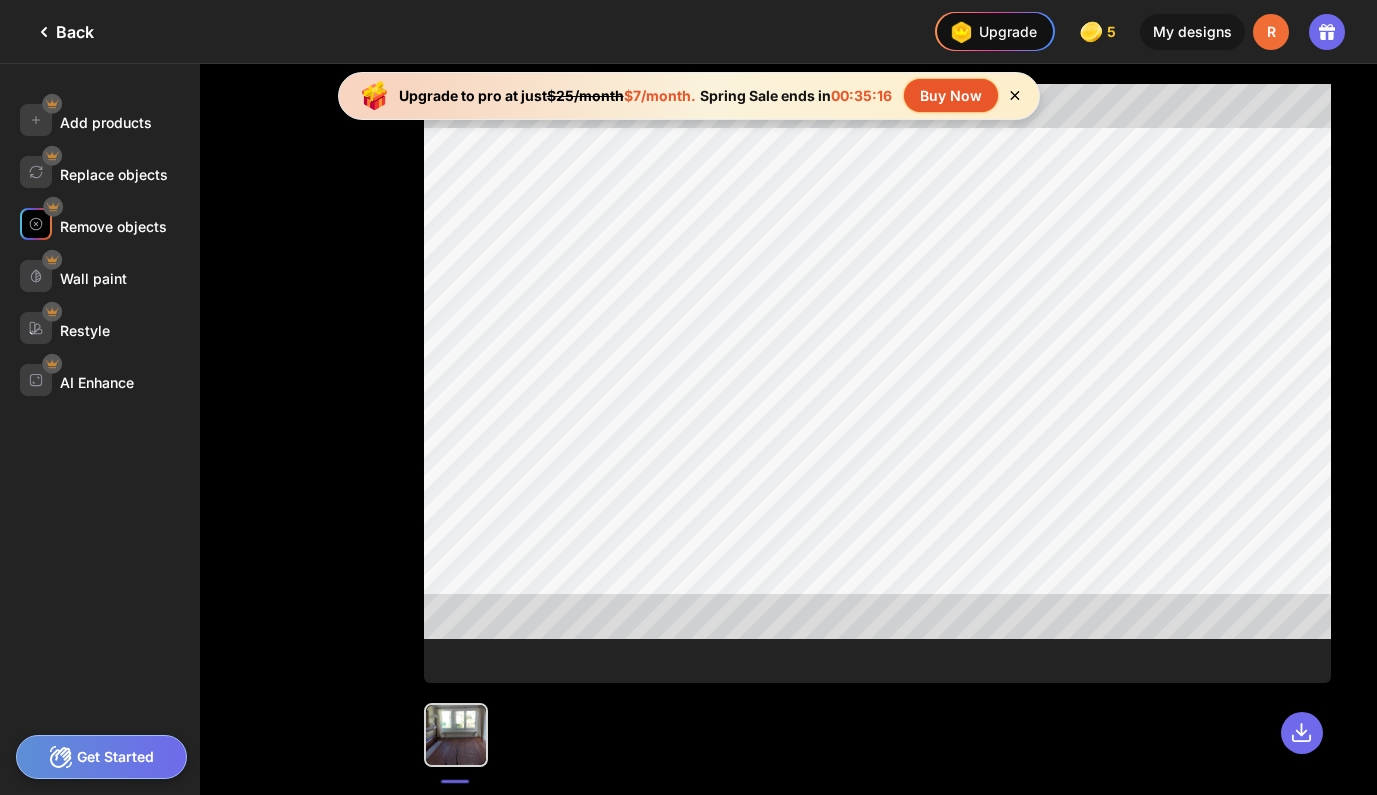 click on "Remove objects" 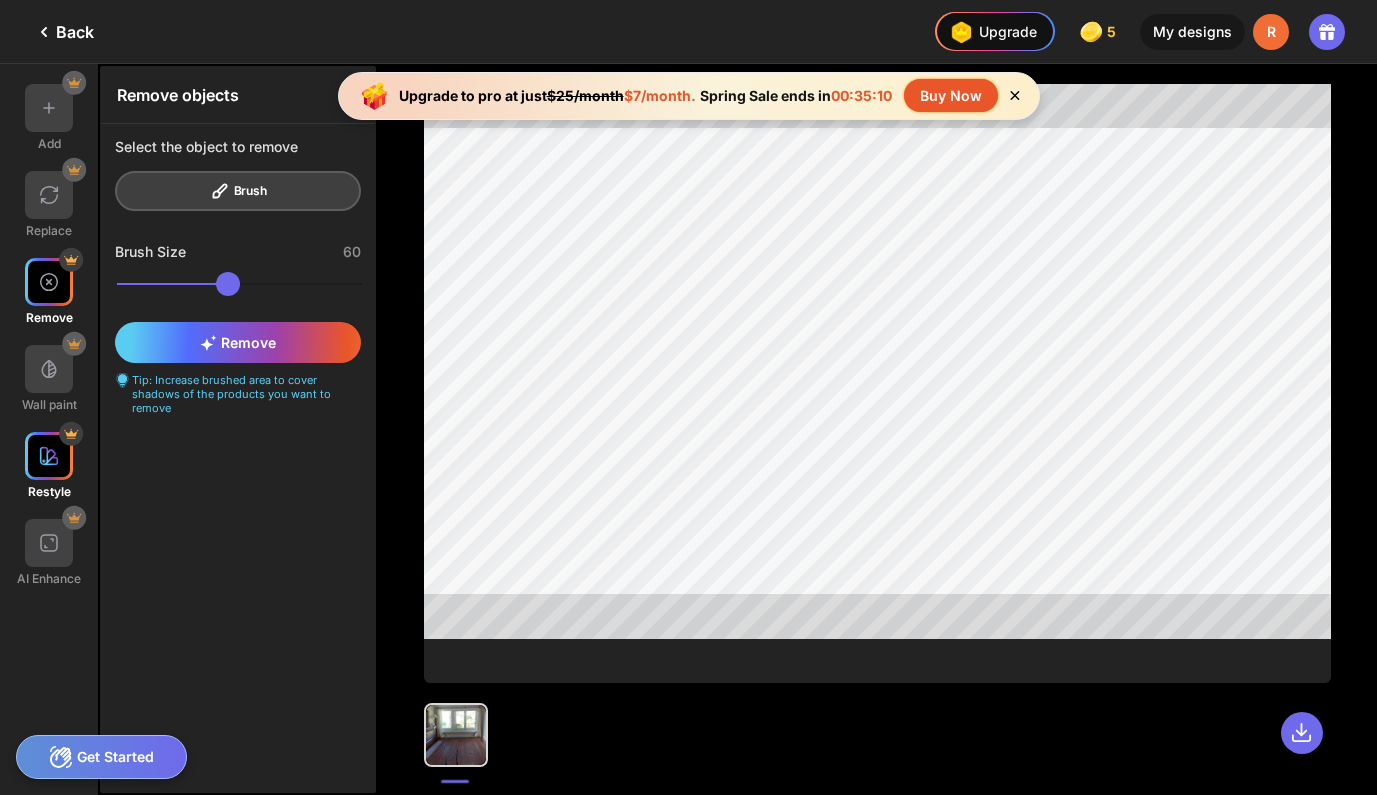 click at bounding box center (49, 456) 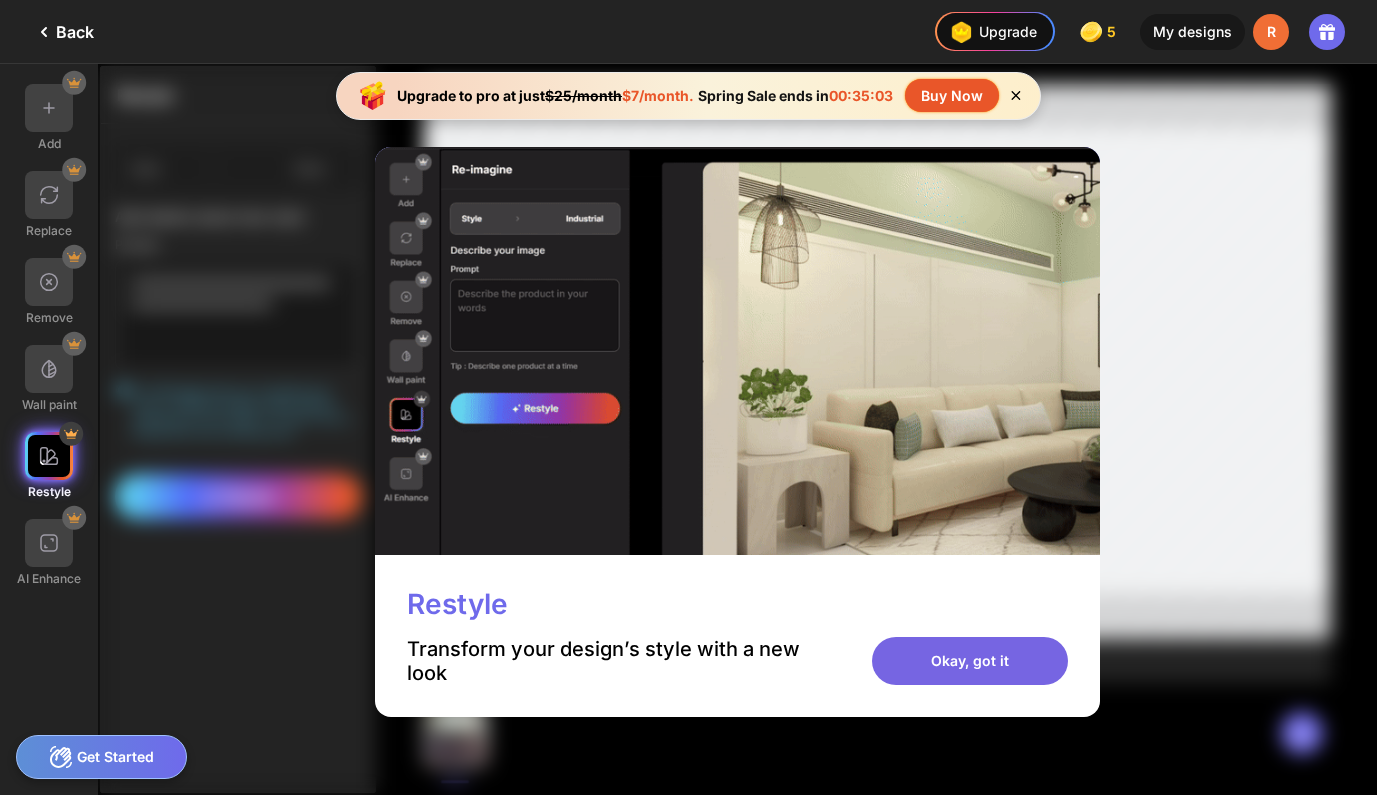 click on "Okay, got it" at bounding box center (970, 661) 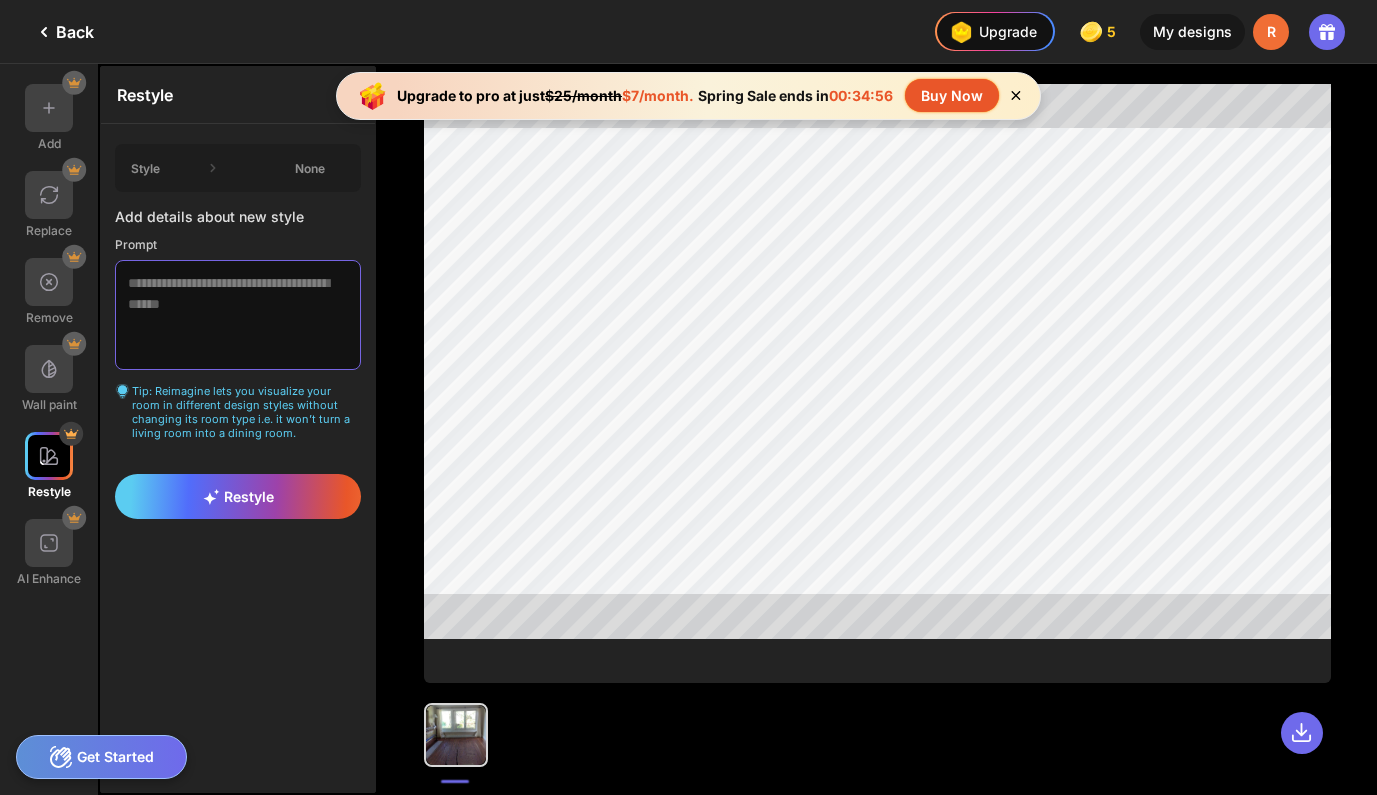 click at bounding box center [238, 315] 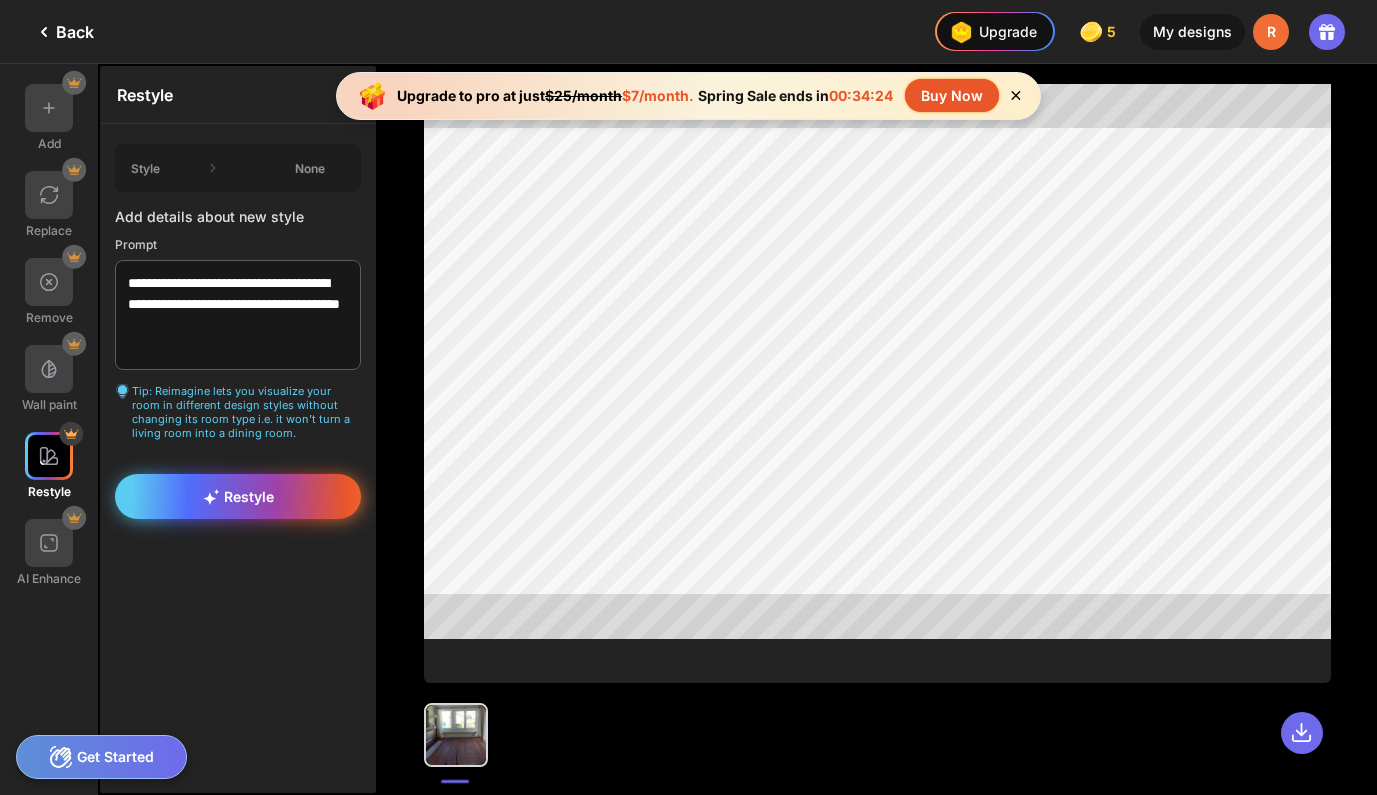 click on "Restyle" at bounding box center (238, 496) 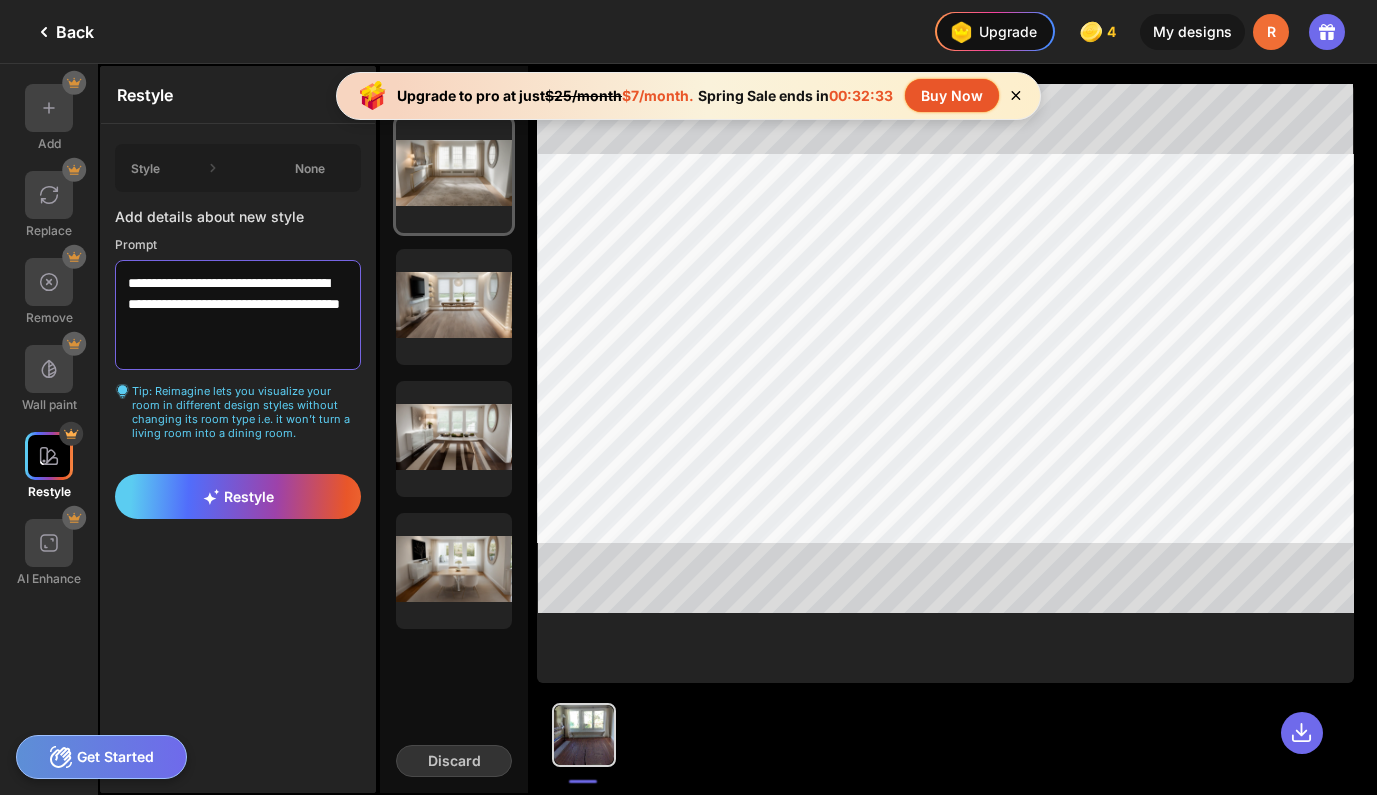 click on "**********" at bounding box center [238, 315] 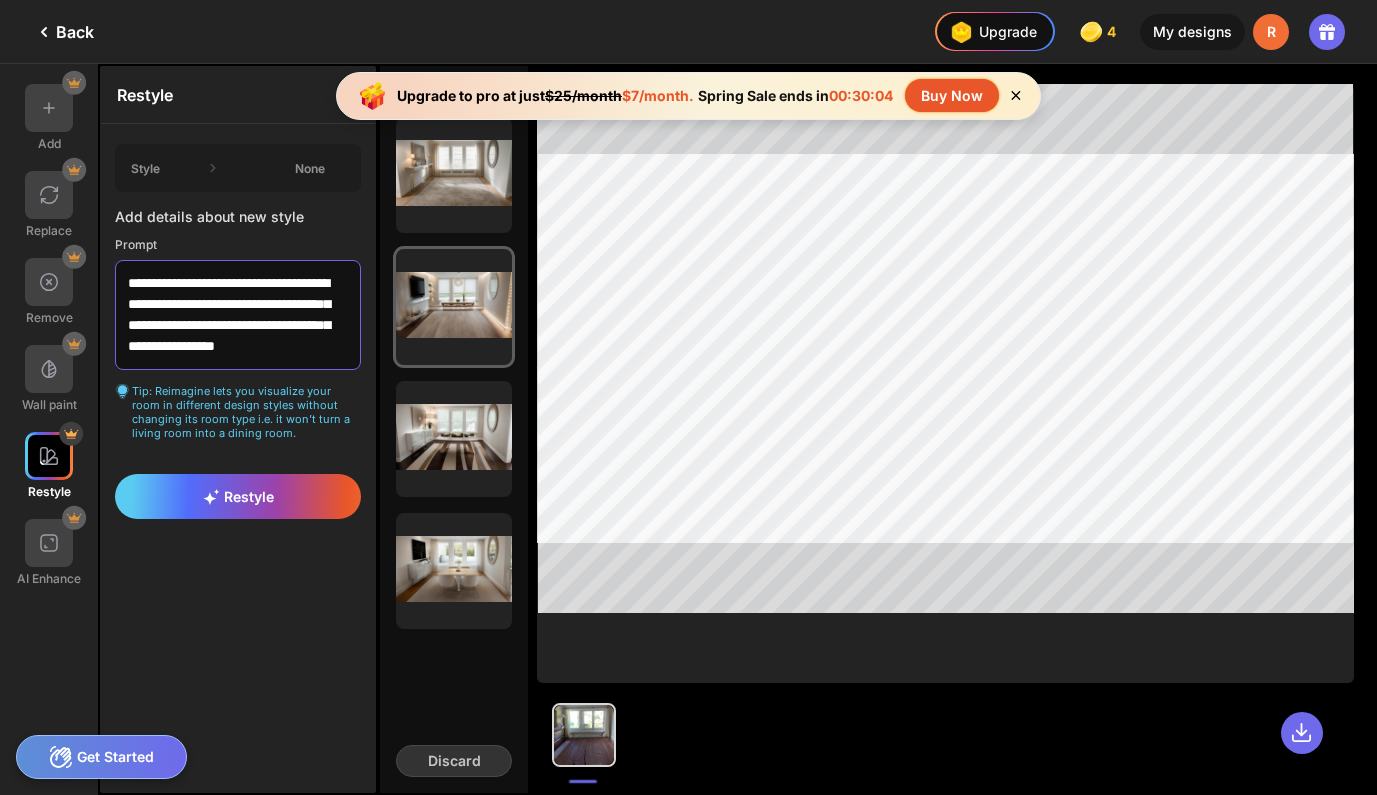 scroll, scrollTop: 28, scrollLeft: 0, axis: vertical 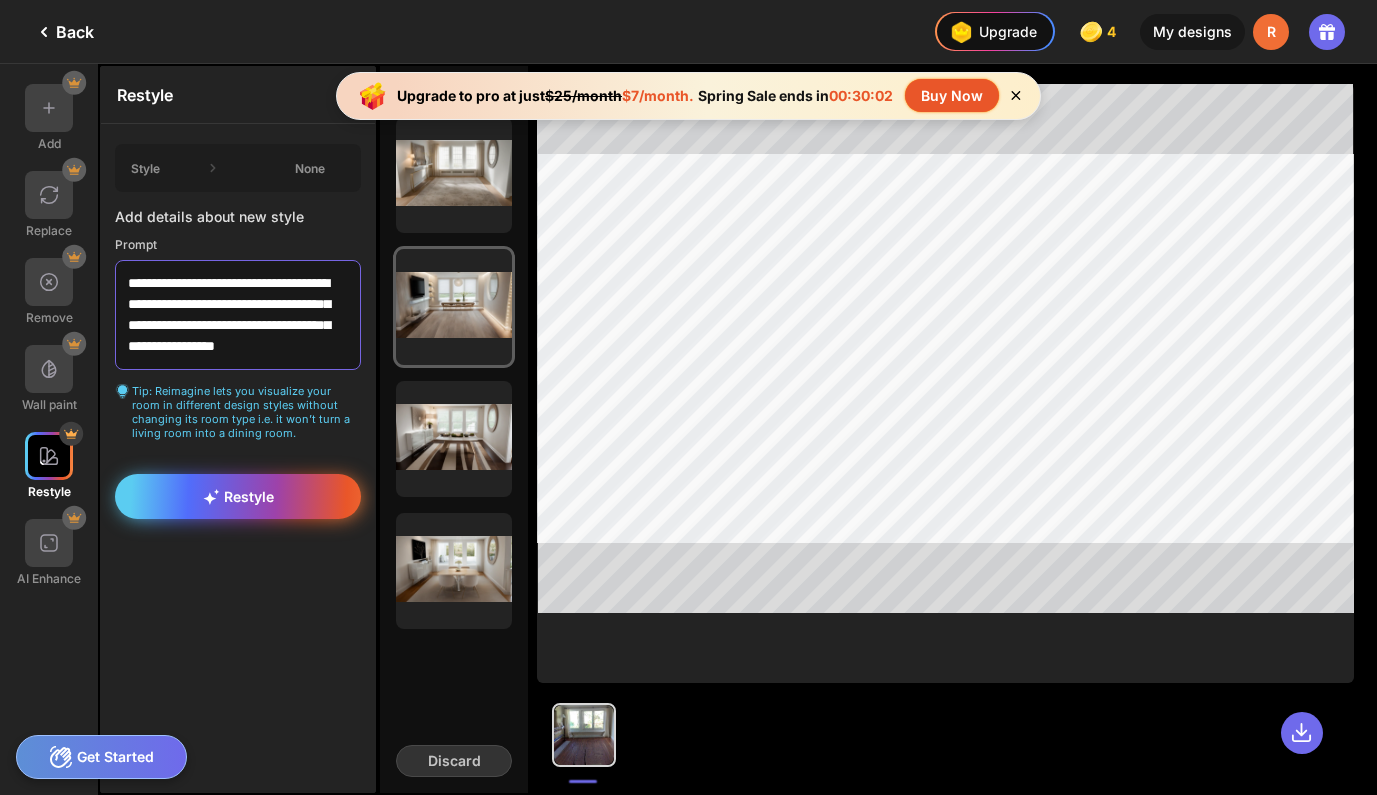 type on "**********" 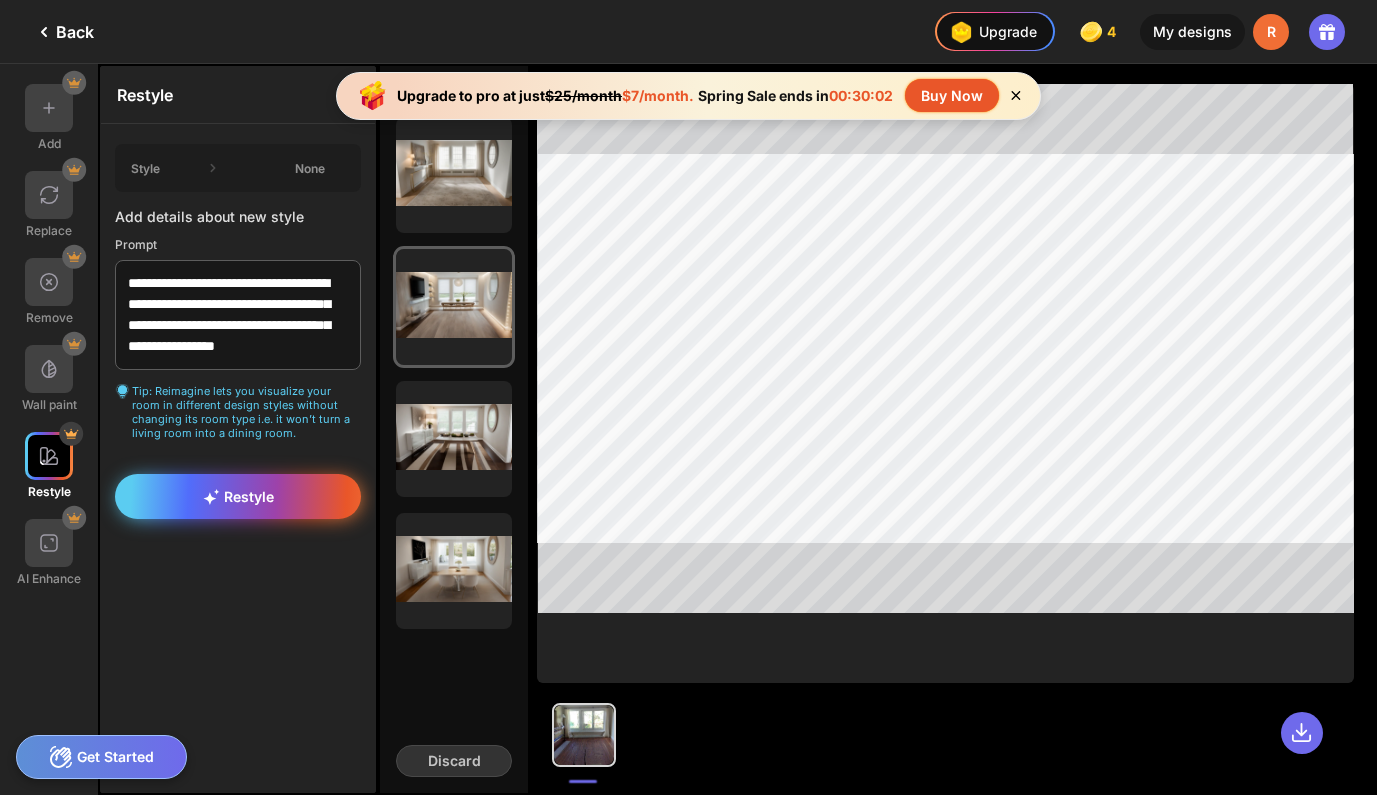 click on "Restyle" at bounding box center (238, 496) 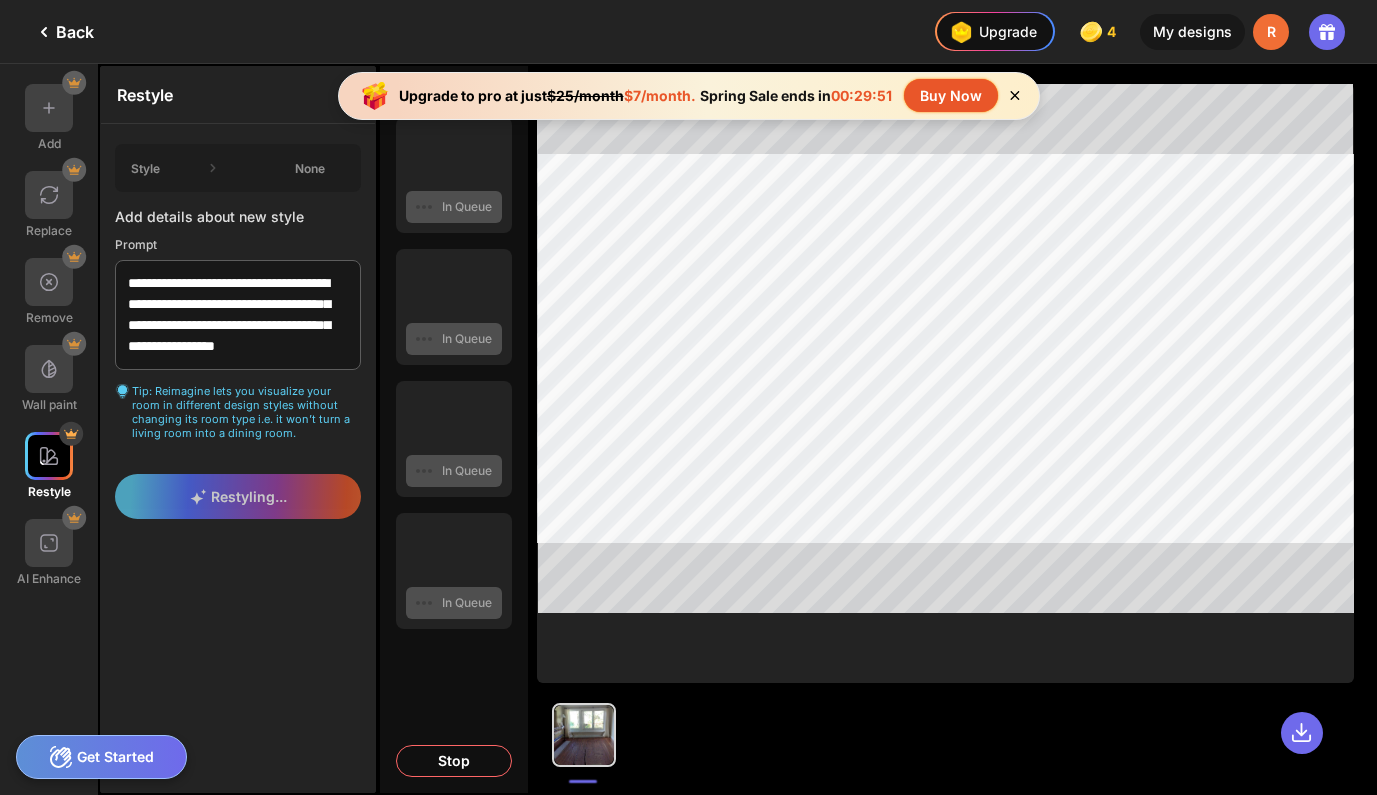 click on "In Queue" 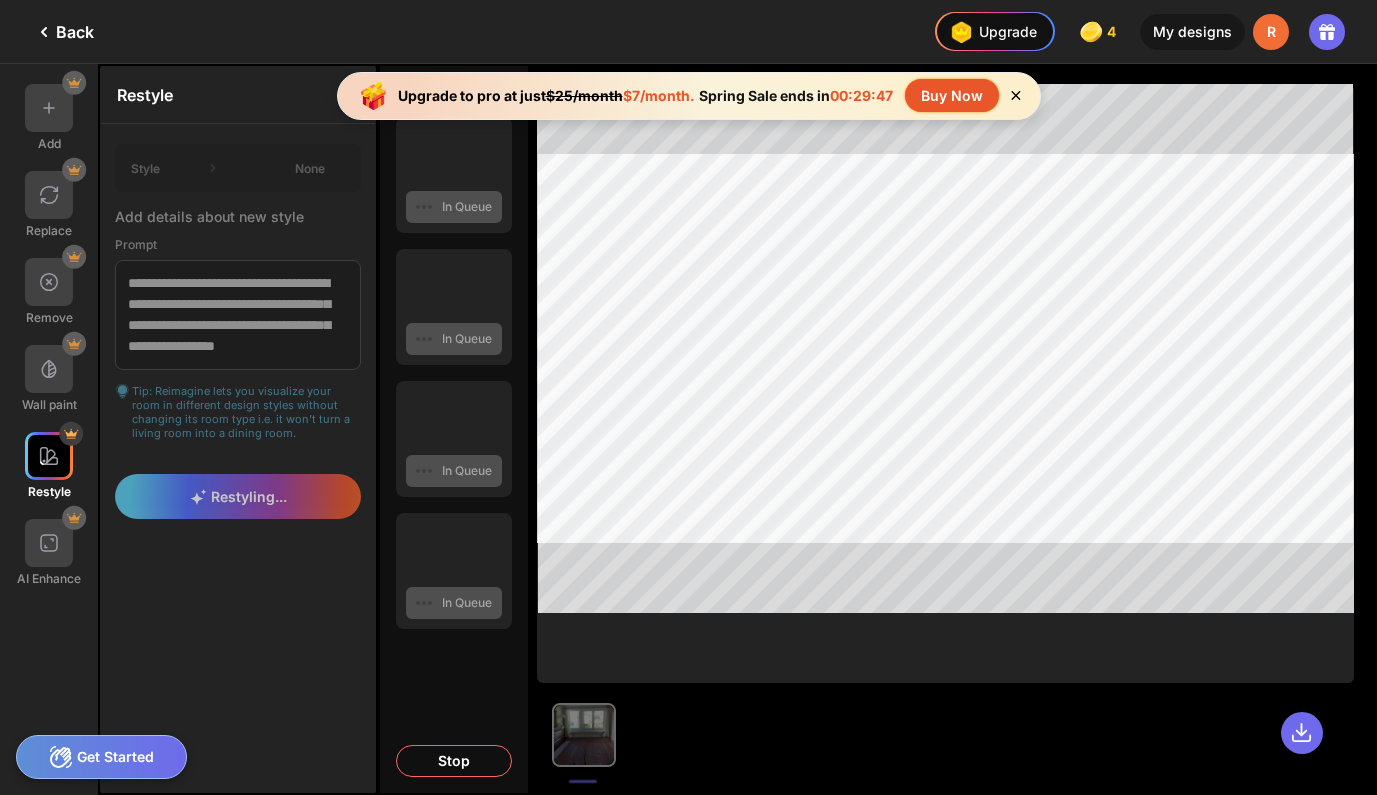 click on "In Queue" 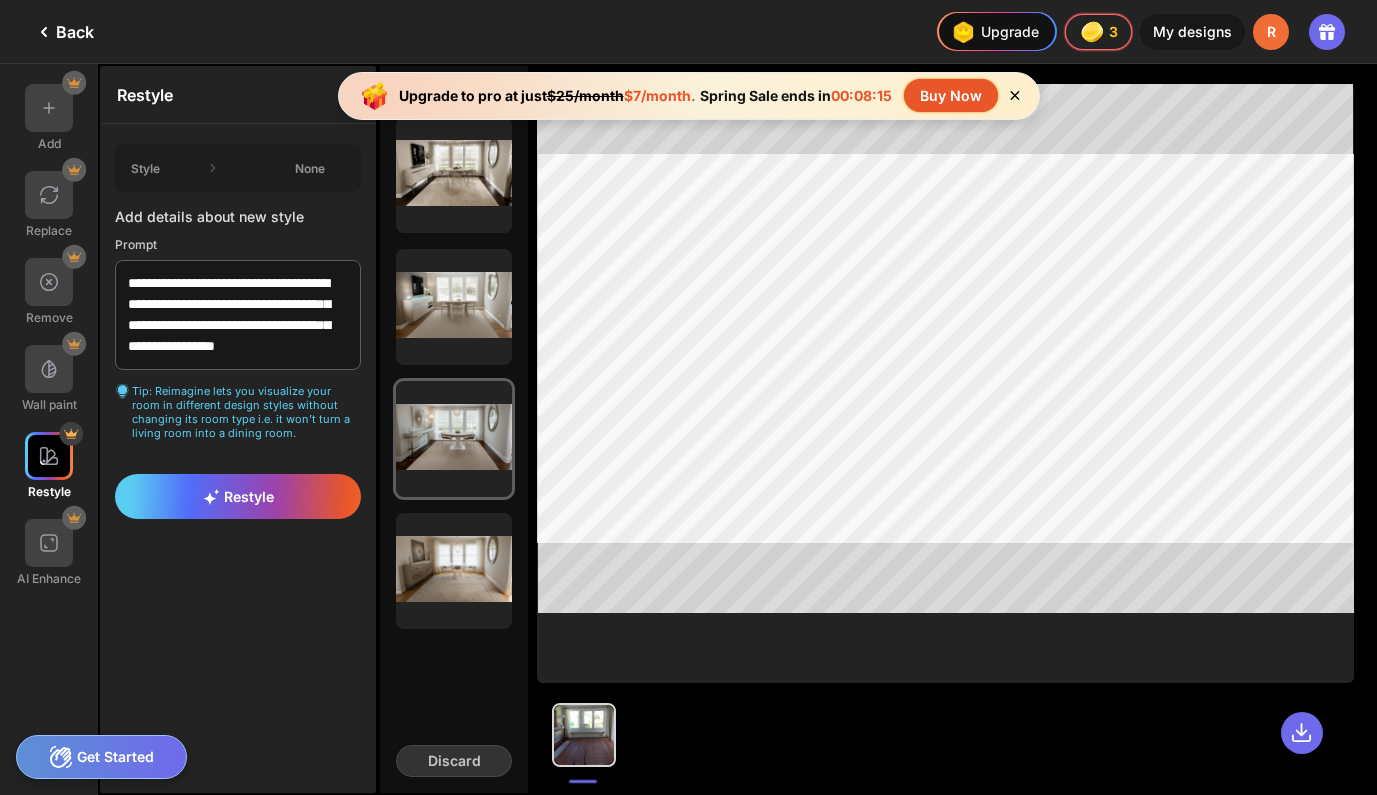 click 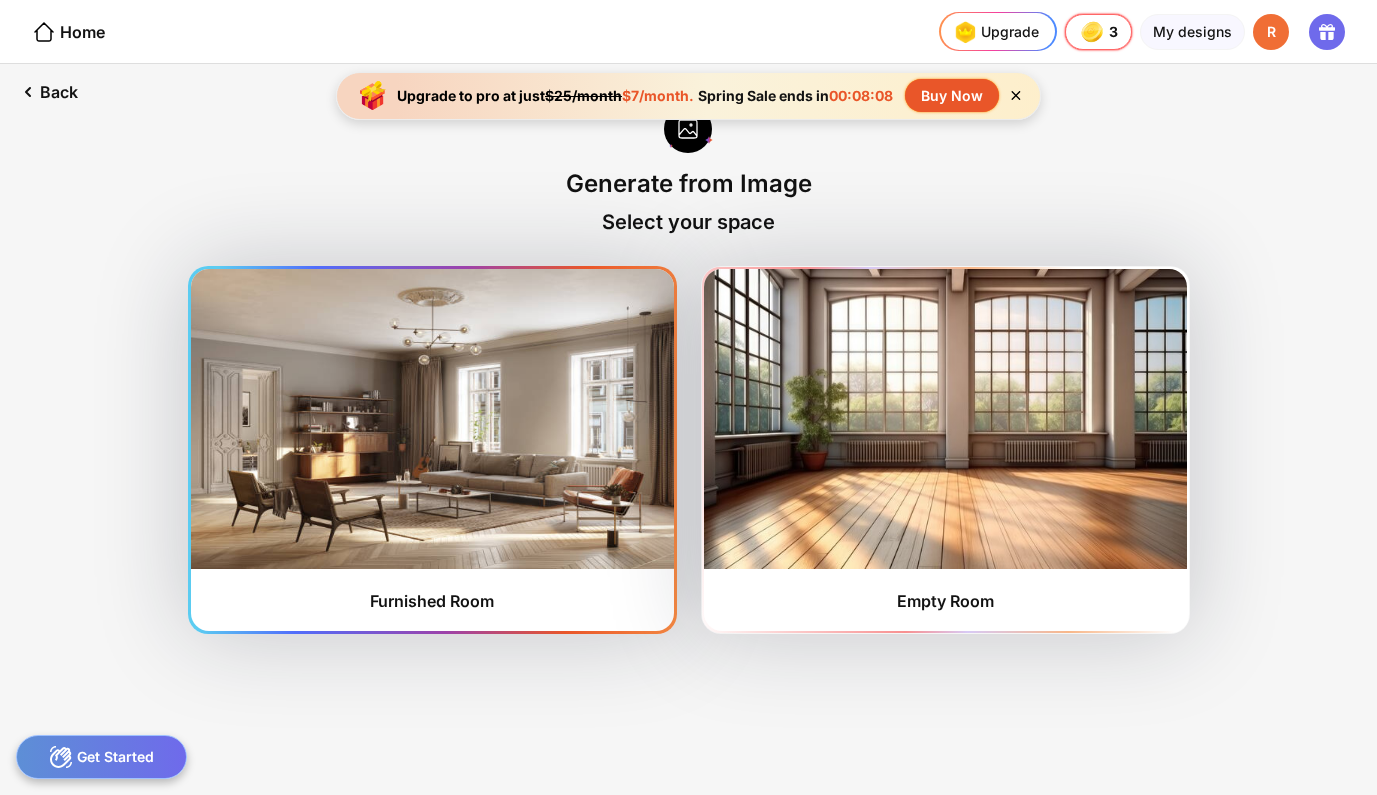 click at bounding box center [432, 419] 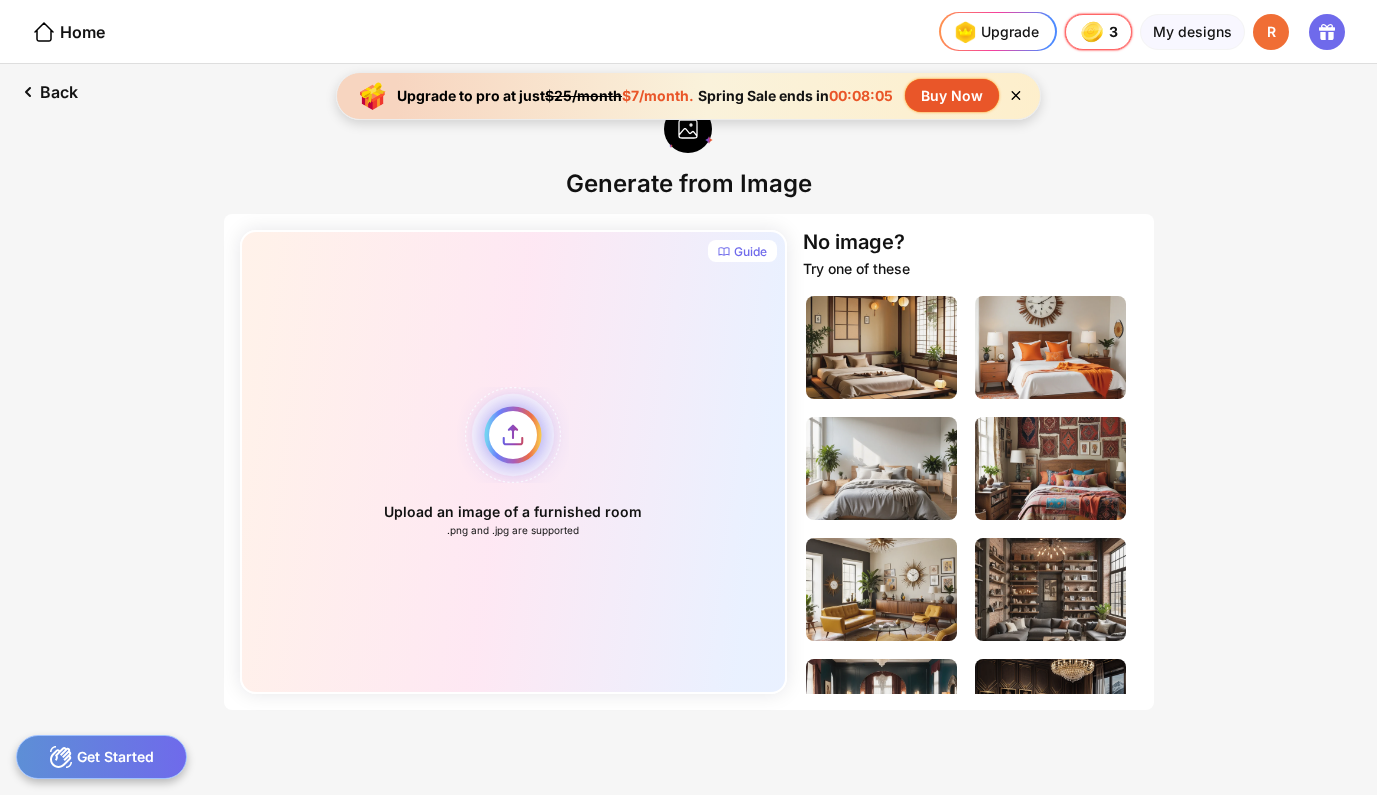 click on "Upload an image of a furnished room .png and .jpg are supported" at bounding box center [514, 462] 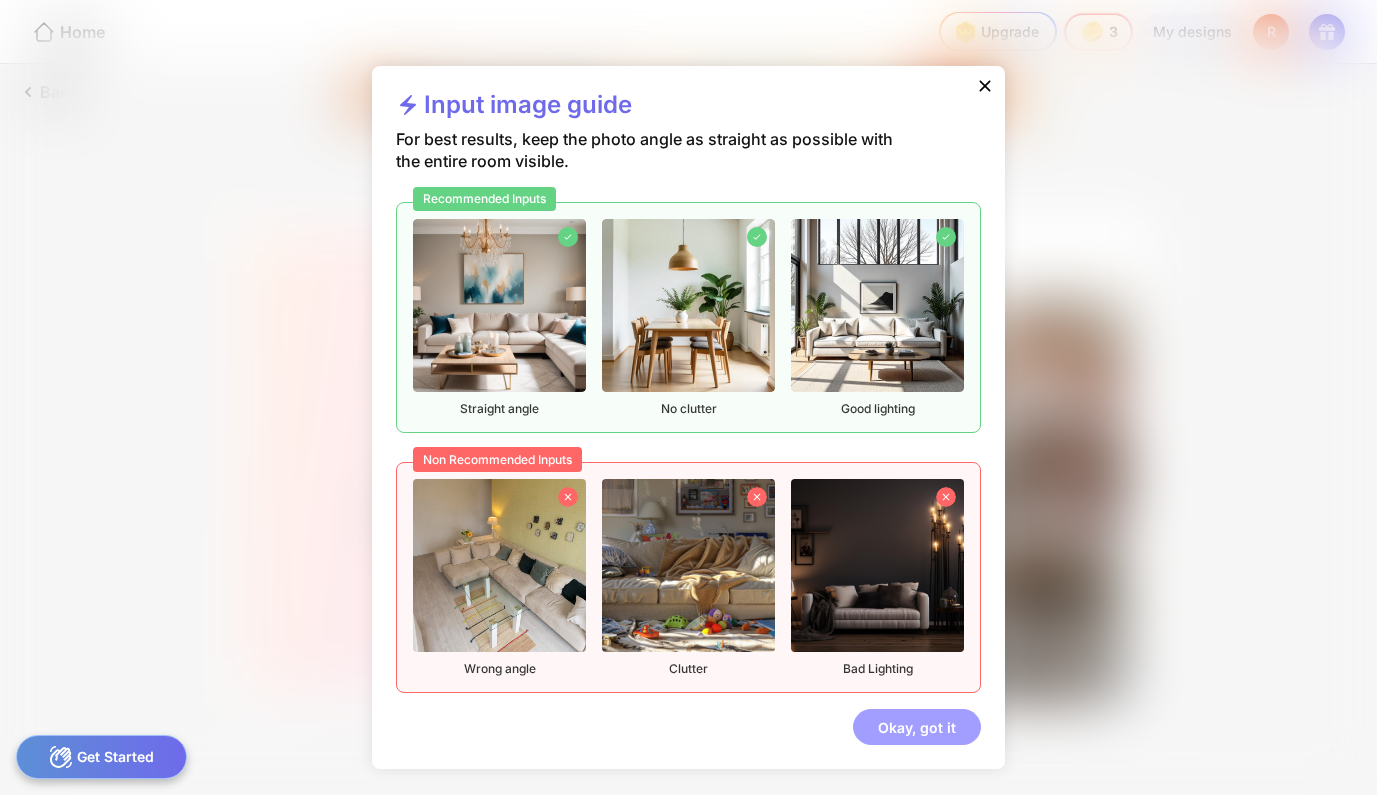 click on "Okay, got it" at bounding box center (917, 727) 